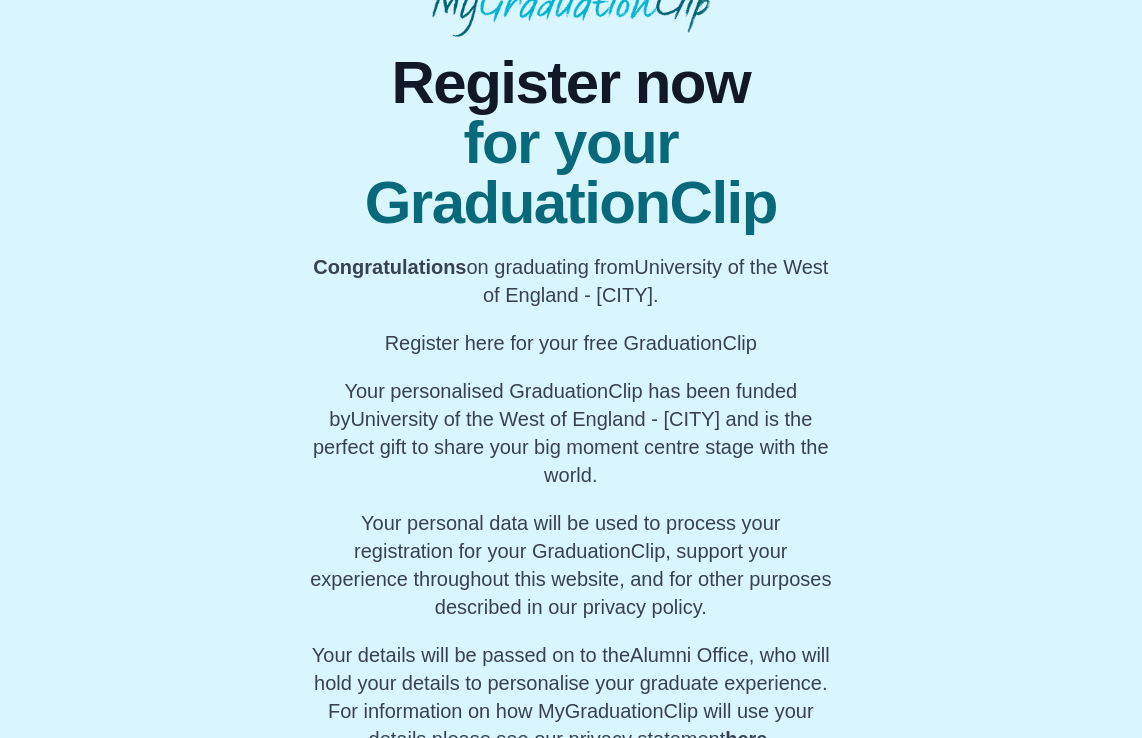 scroll, scrollTop: 180, scrollLeft: 0, axis: vertical 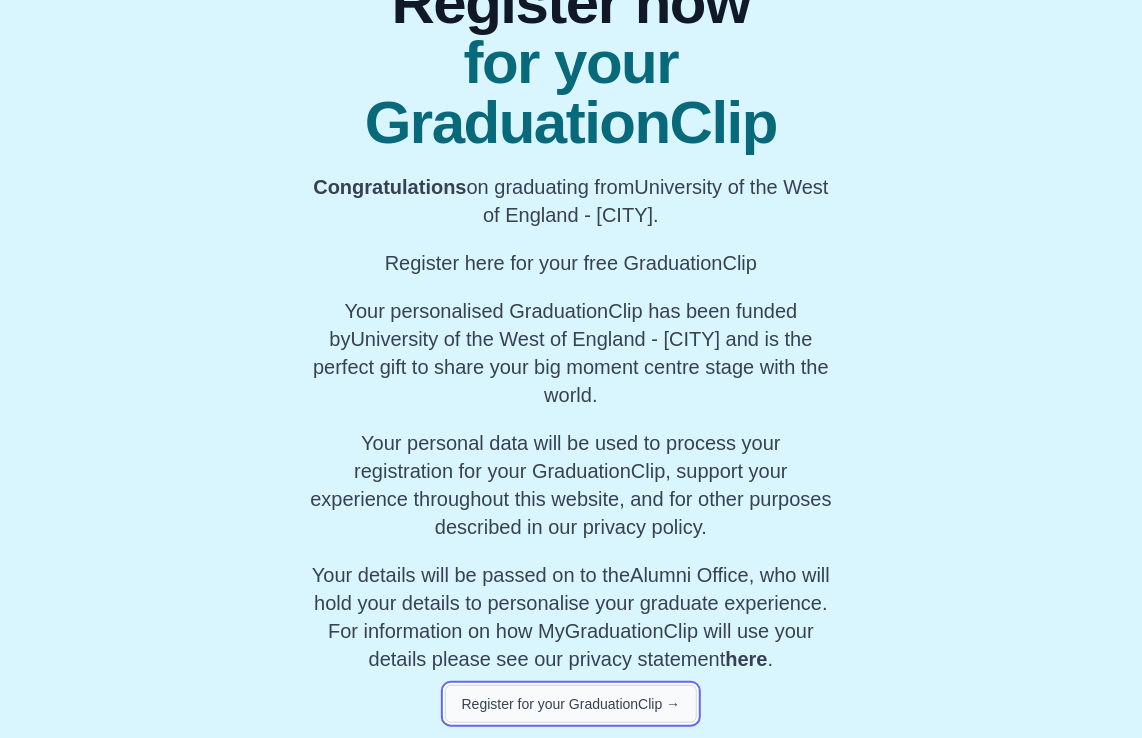 click on "Register for your GraduationClip →" at bounding box center (571, 704) 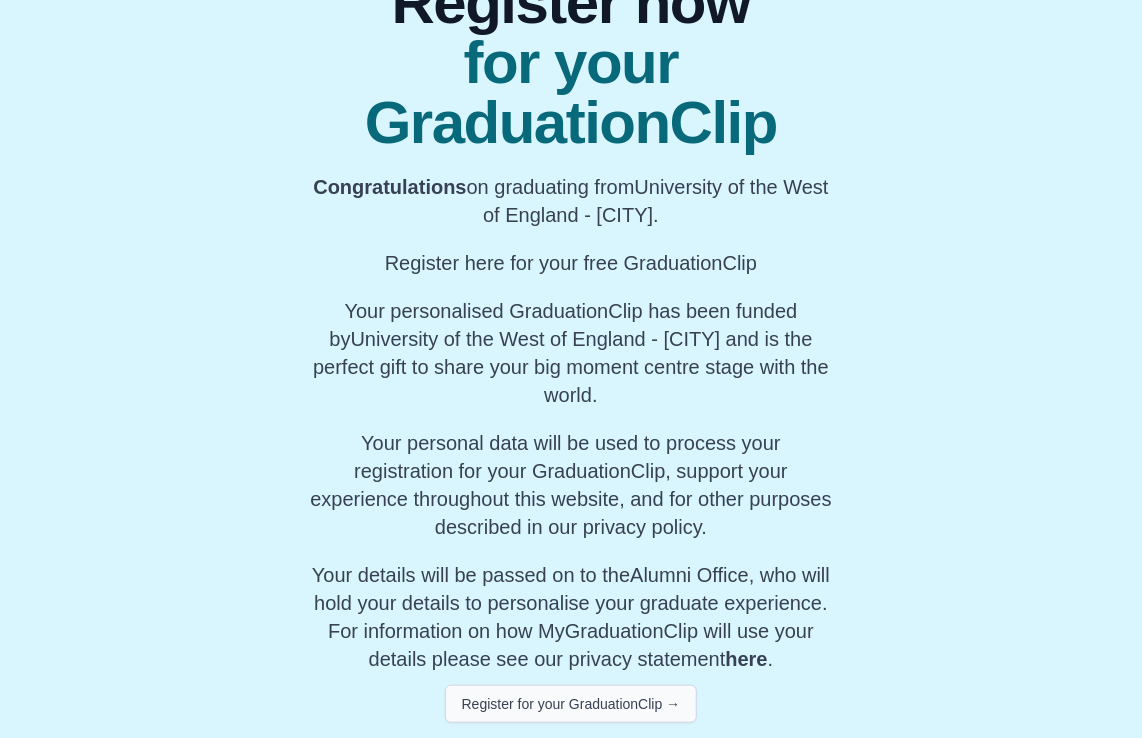scroll, scrollTop: 4, scrollLeft: 0, axis: vertical 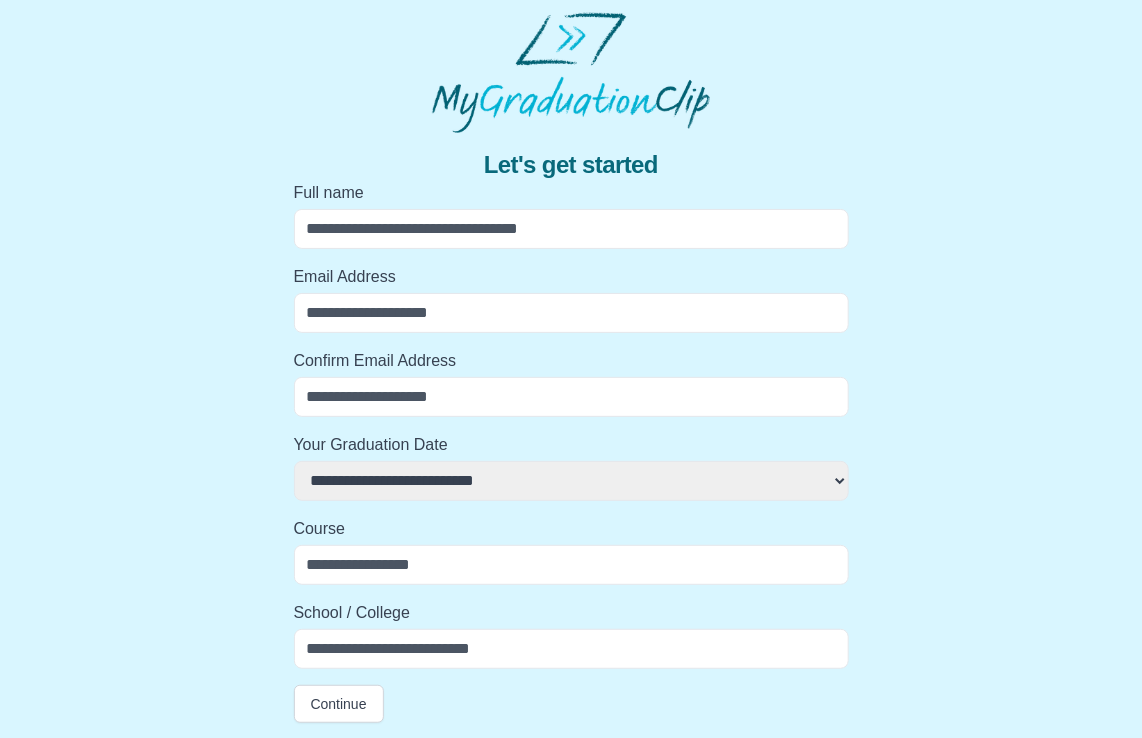 click on "Full name" at bounding box center (571, 229) 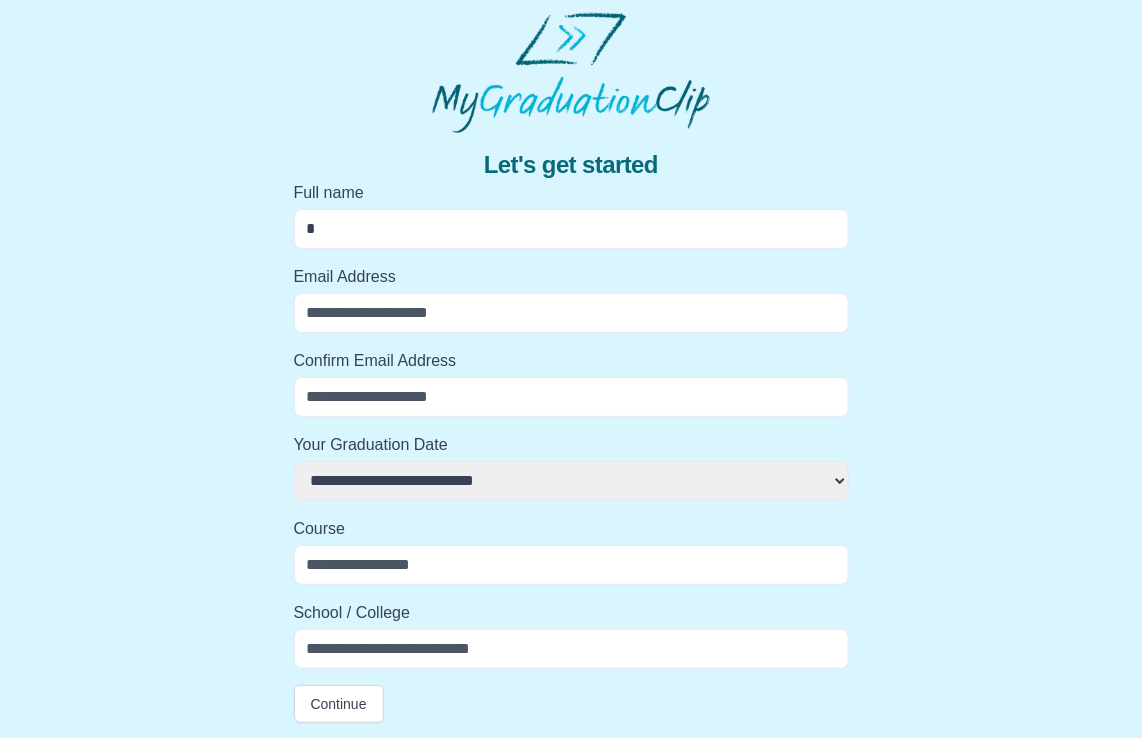 select 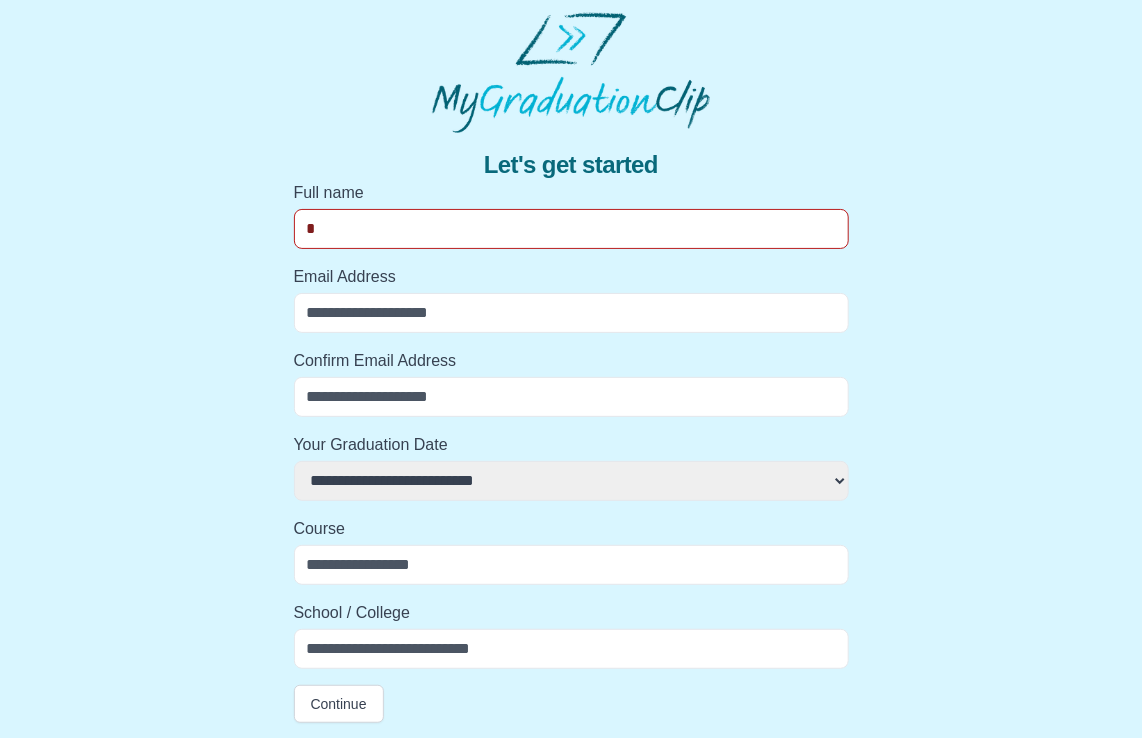 type on "**" 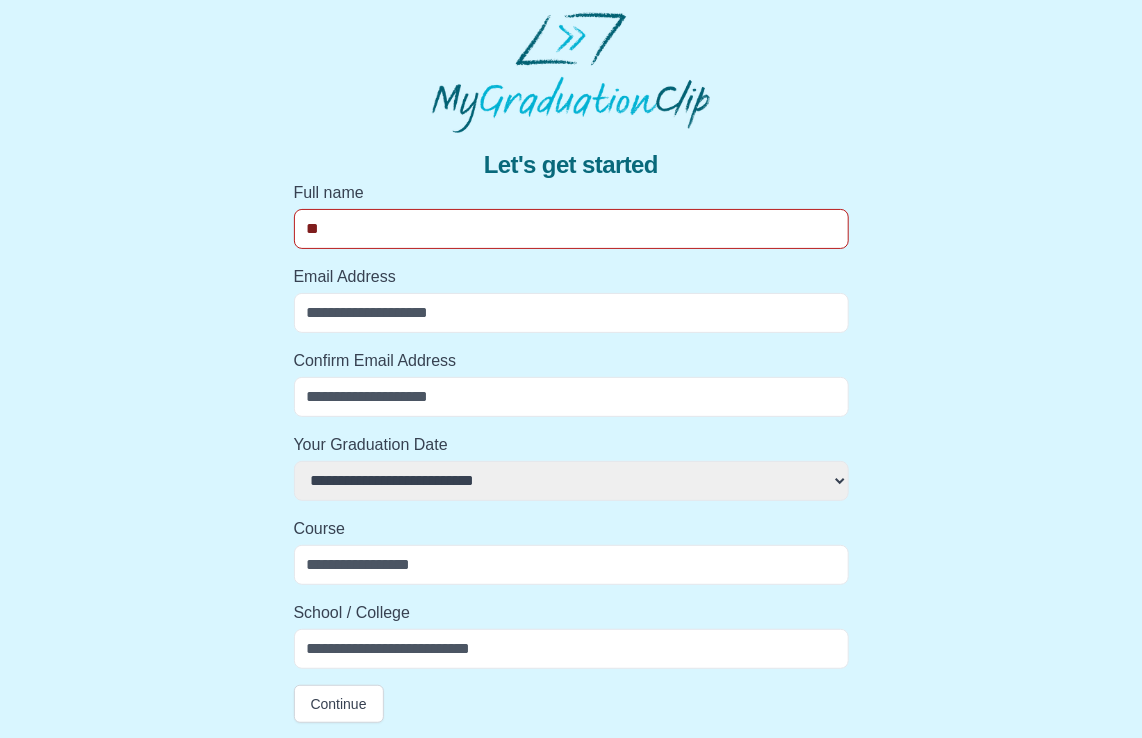 select 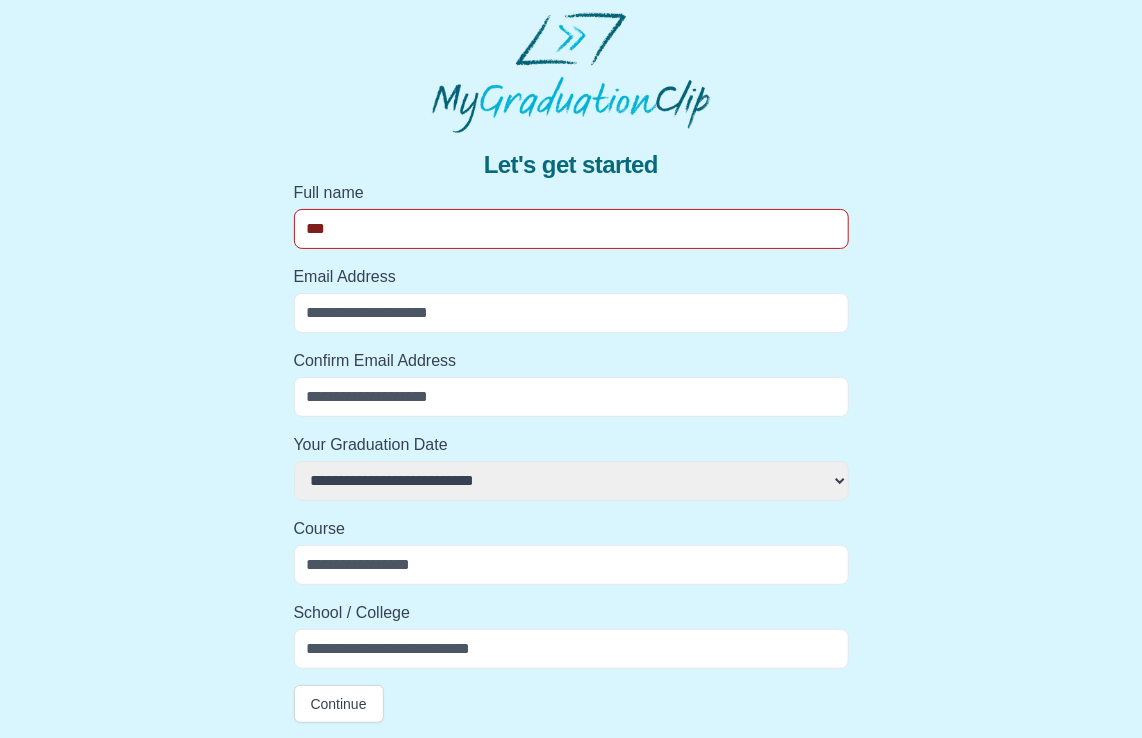 select 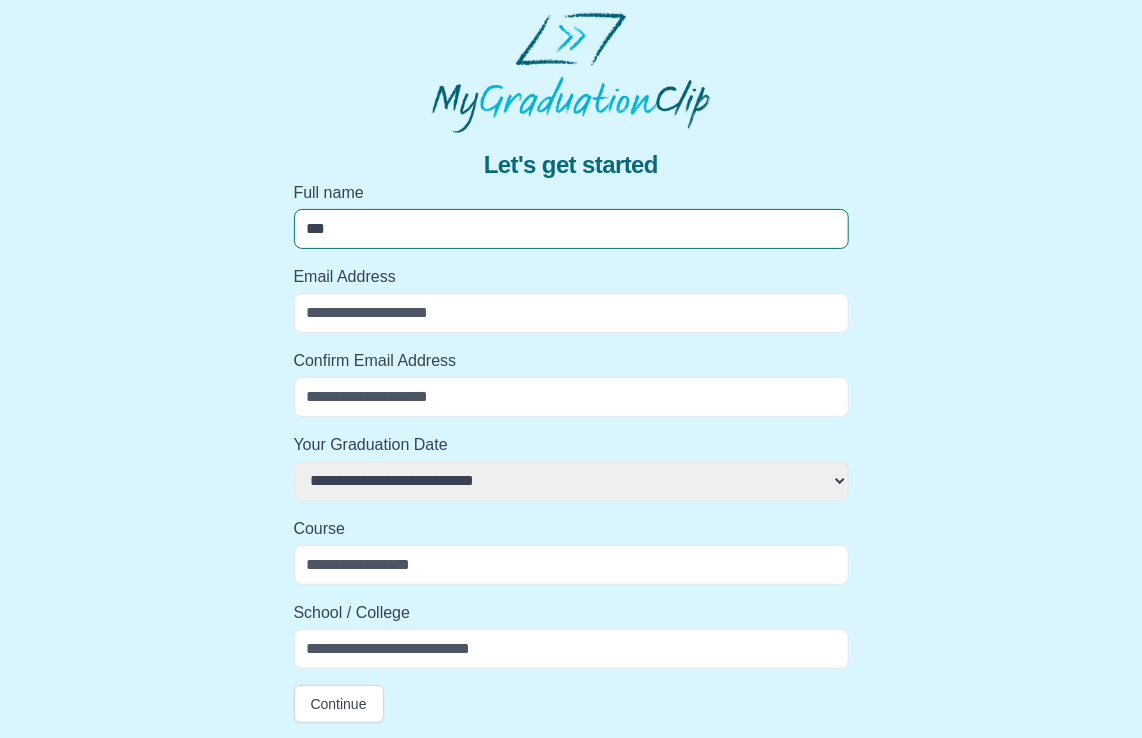 type on "****" 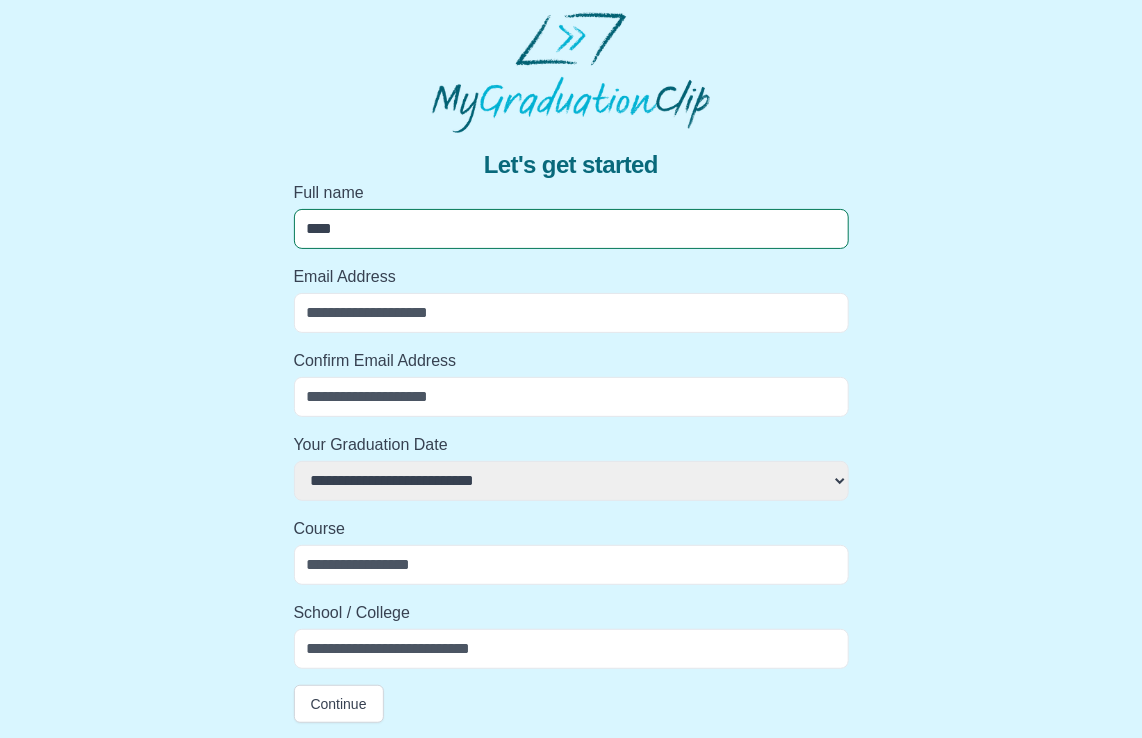 select 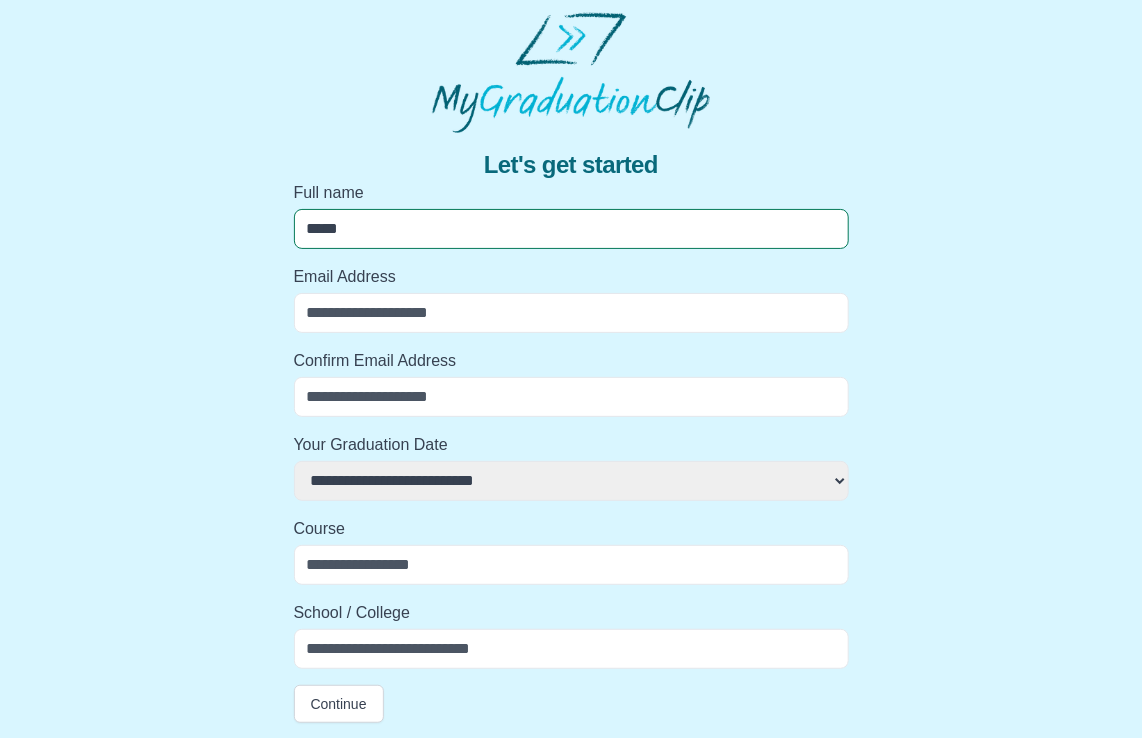 select 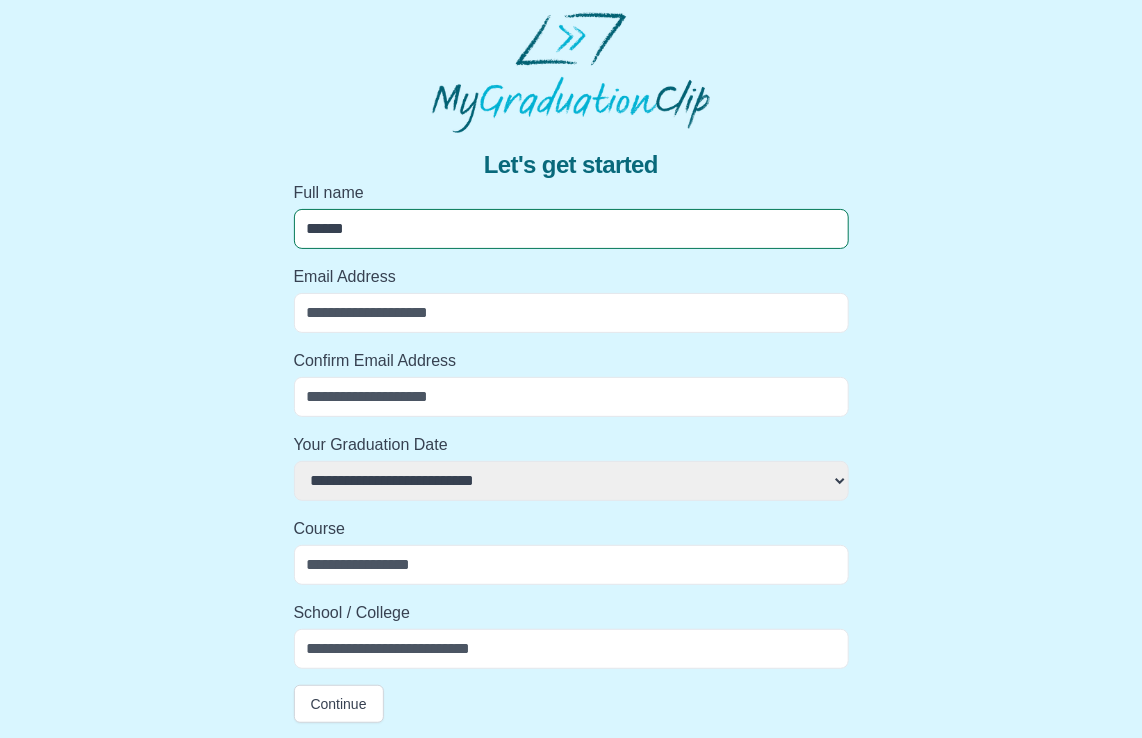 select 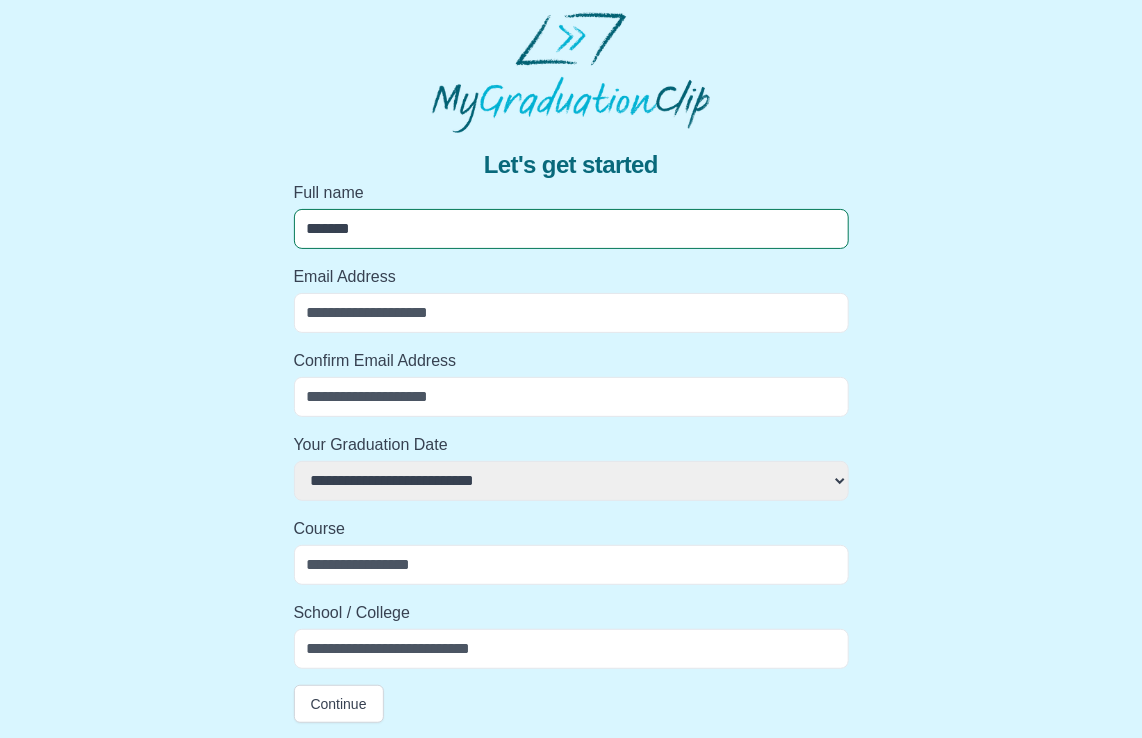 select 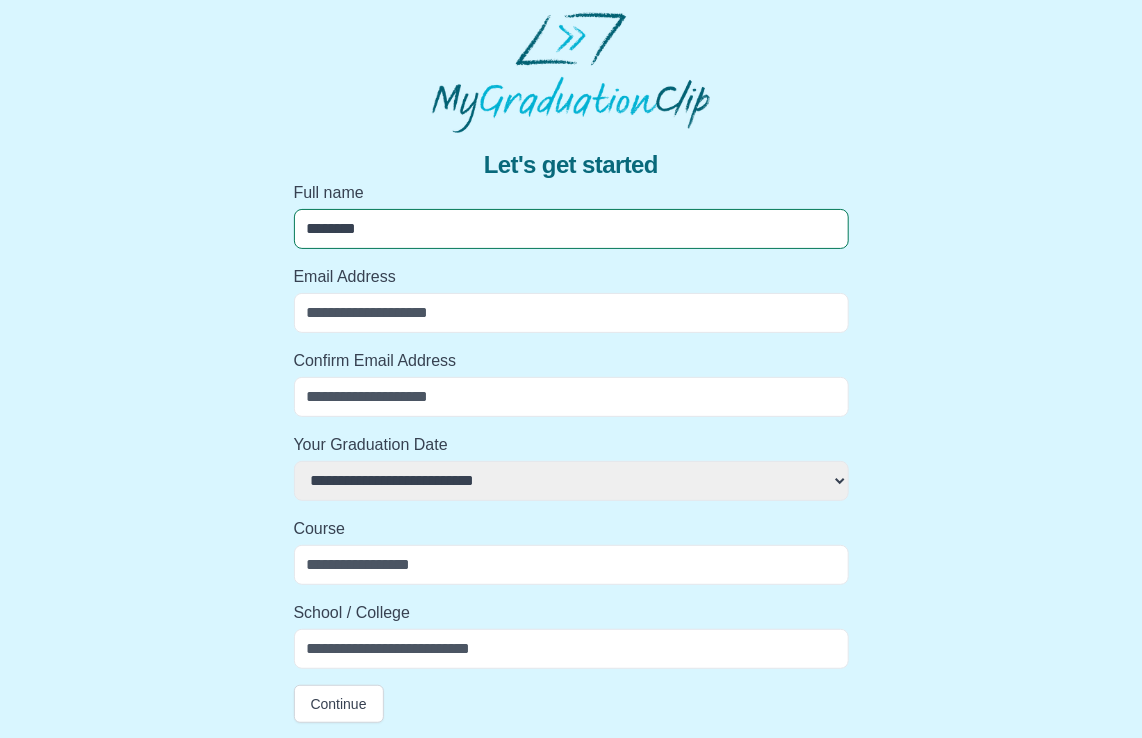 select 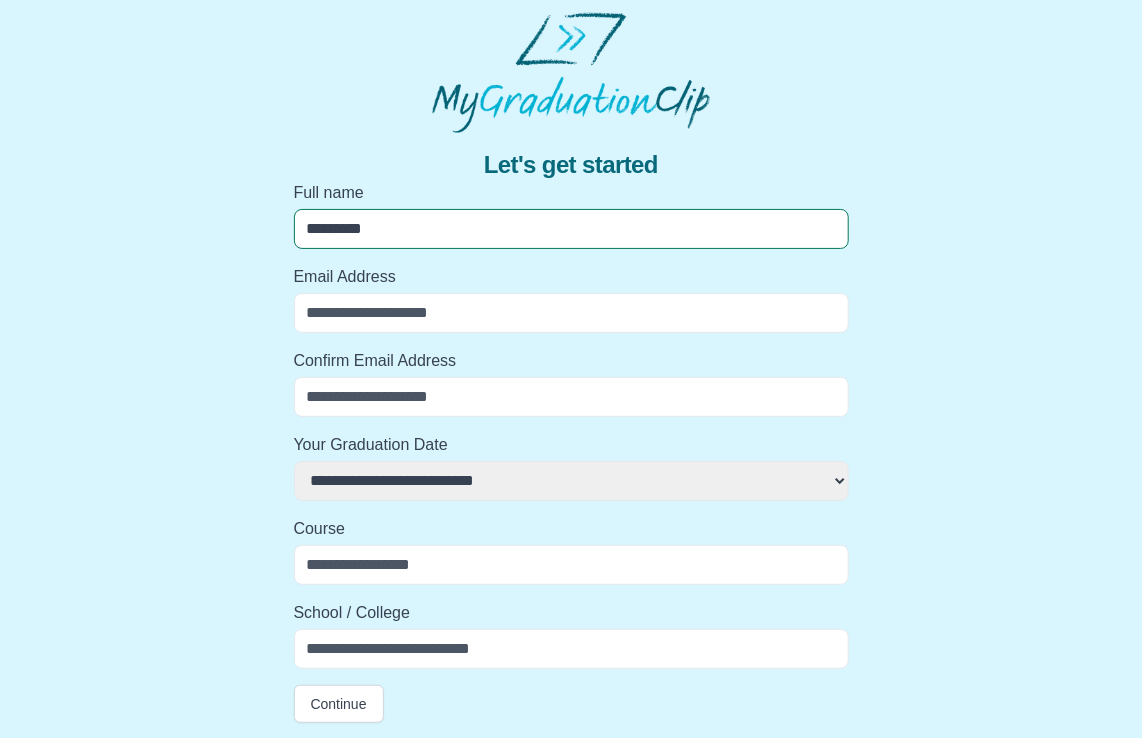 select 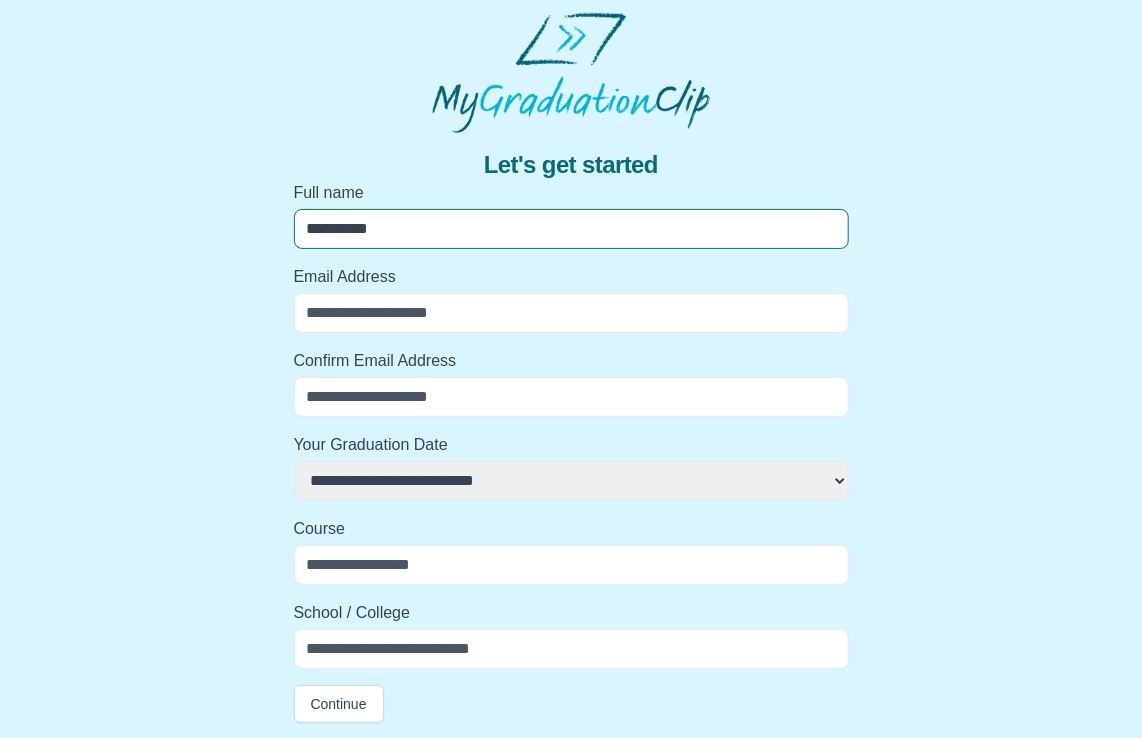 select 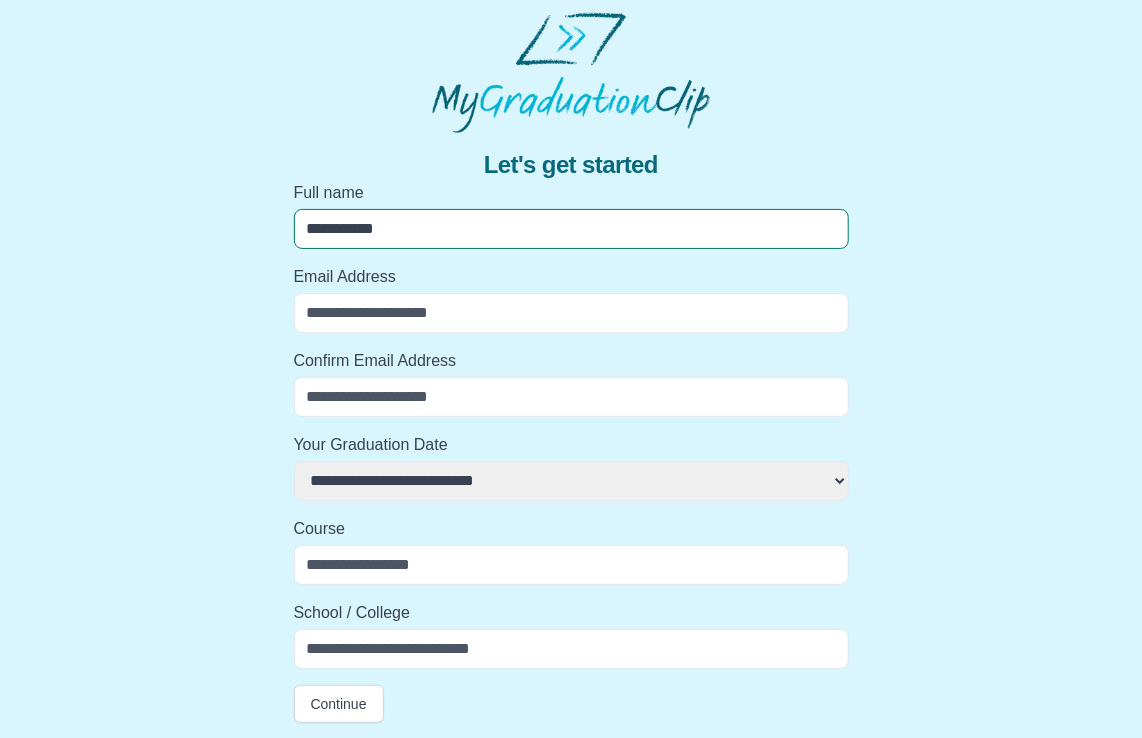 select 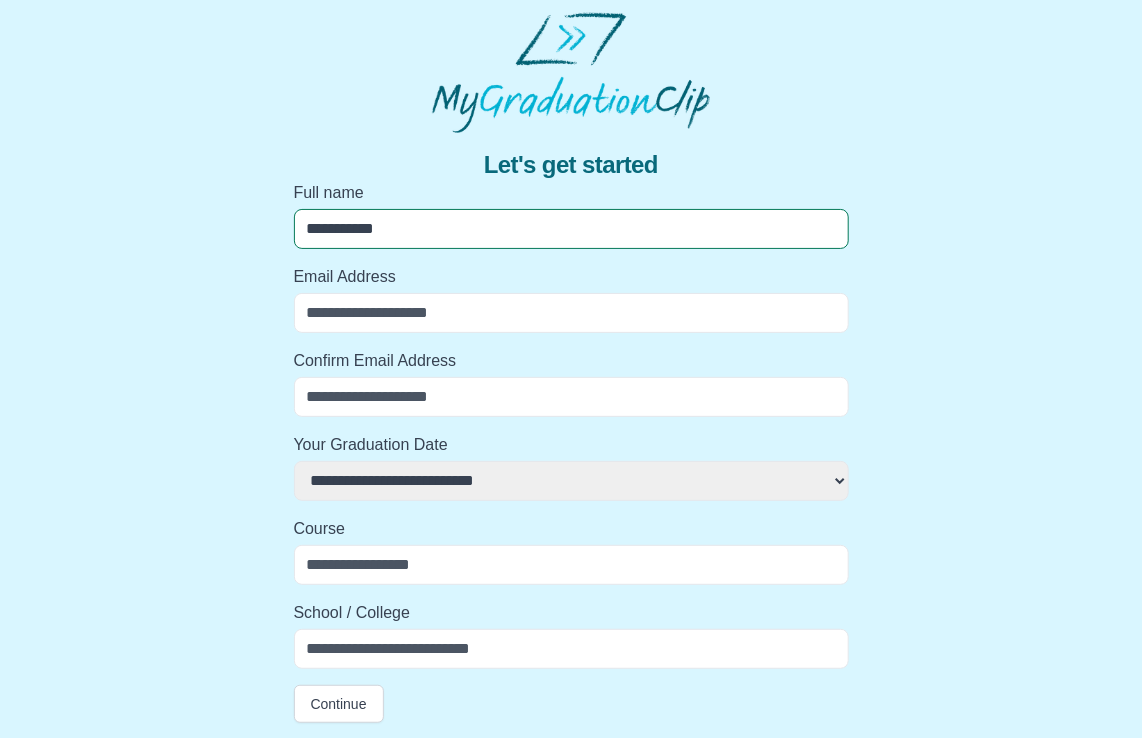 type on "**********" 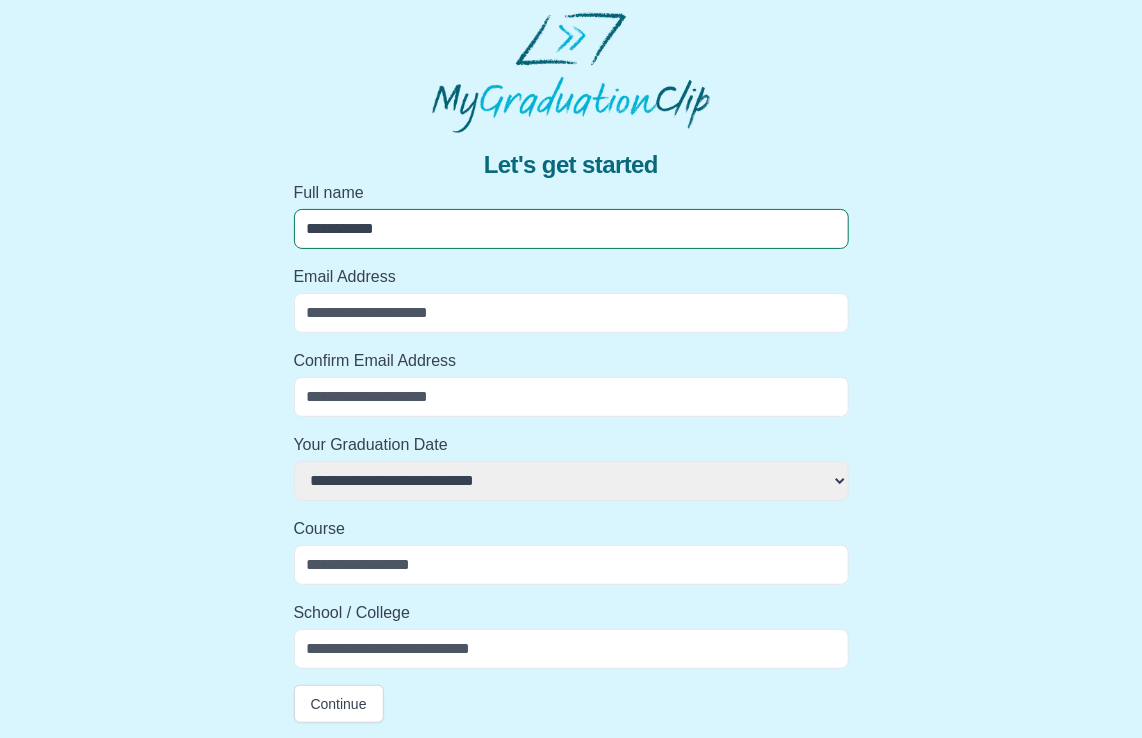 click on "**********" at bounding box center [571, 461] 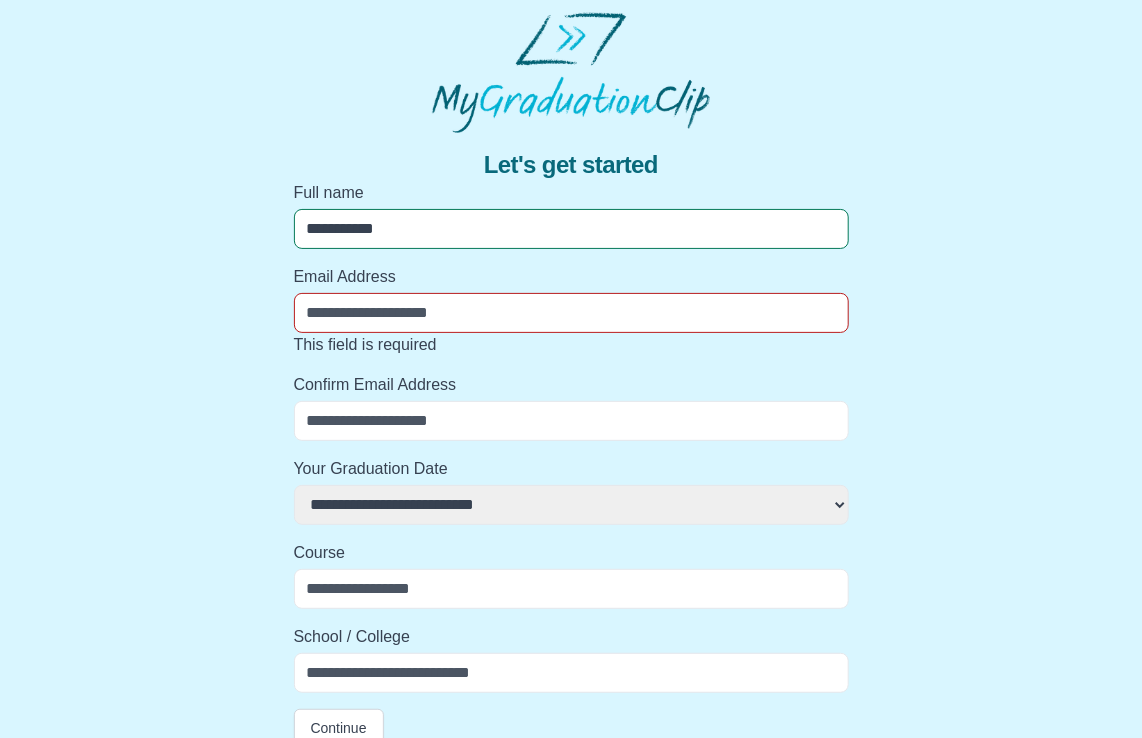select on "**********" 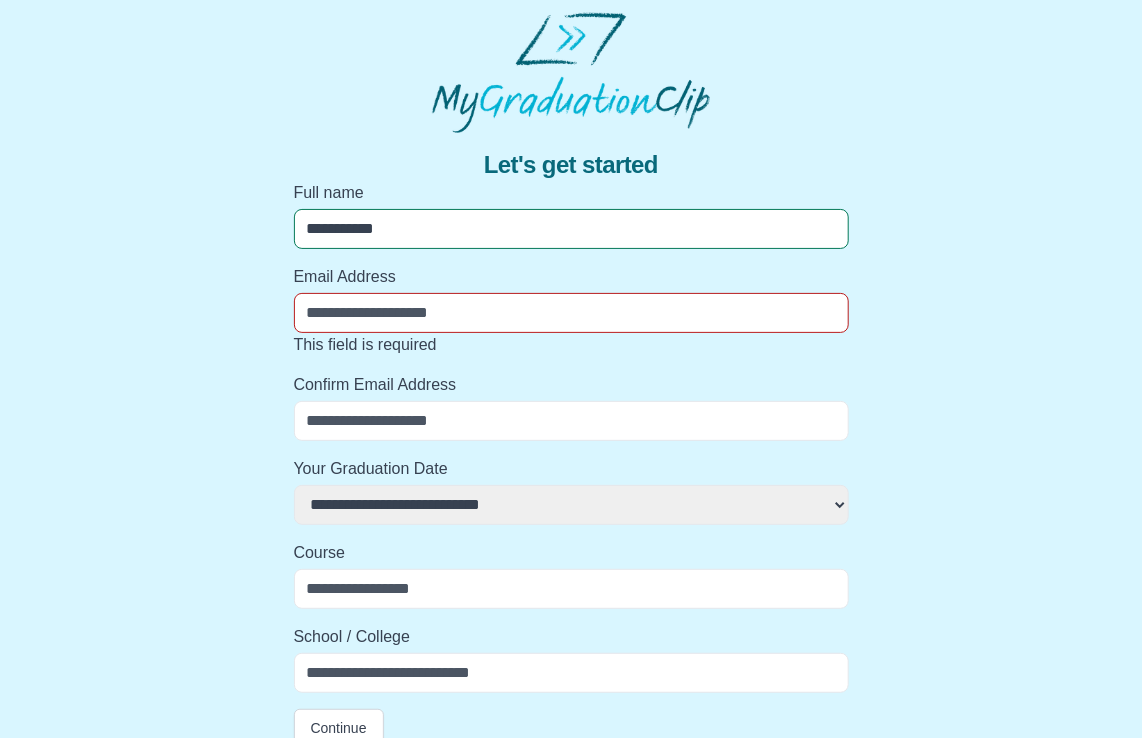 click on "**********" at bounding box center [571, 505] 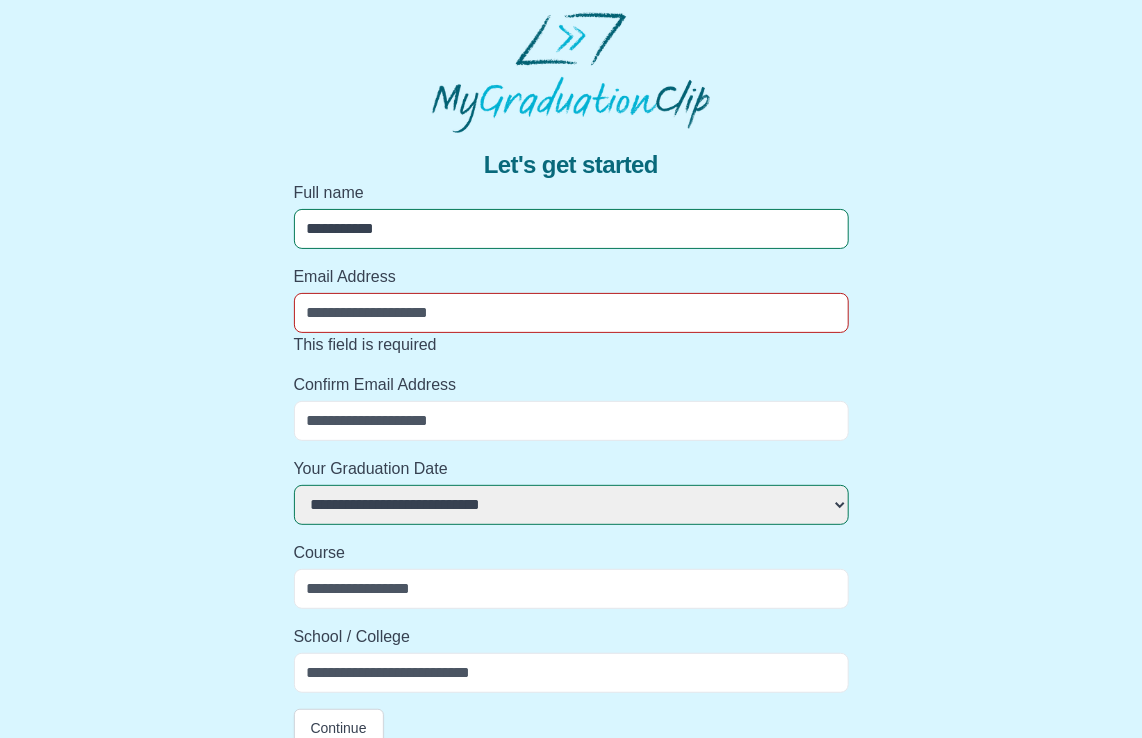 scroll, scrollTop: 28, scrollLeft: 0, axis: vertical 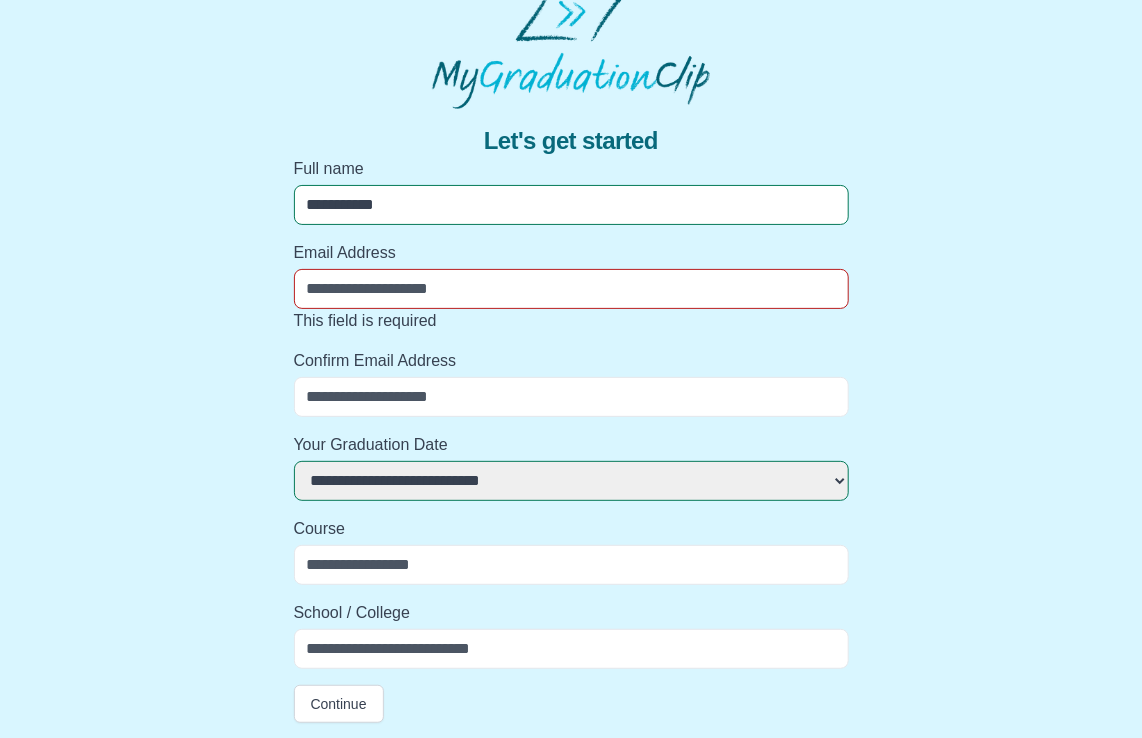 click on "Course" at bounding box center [571, 565] 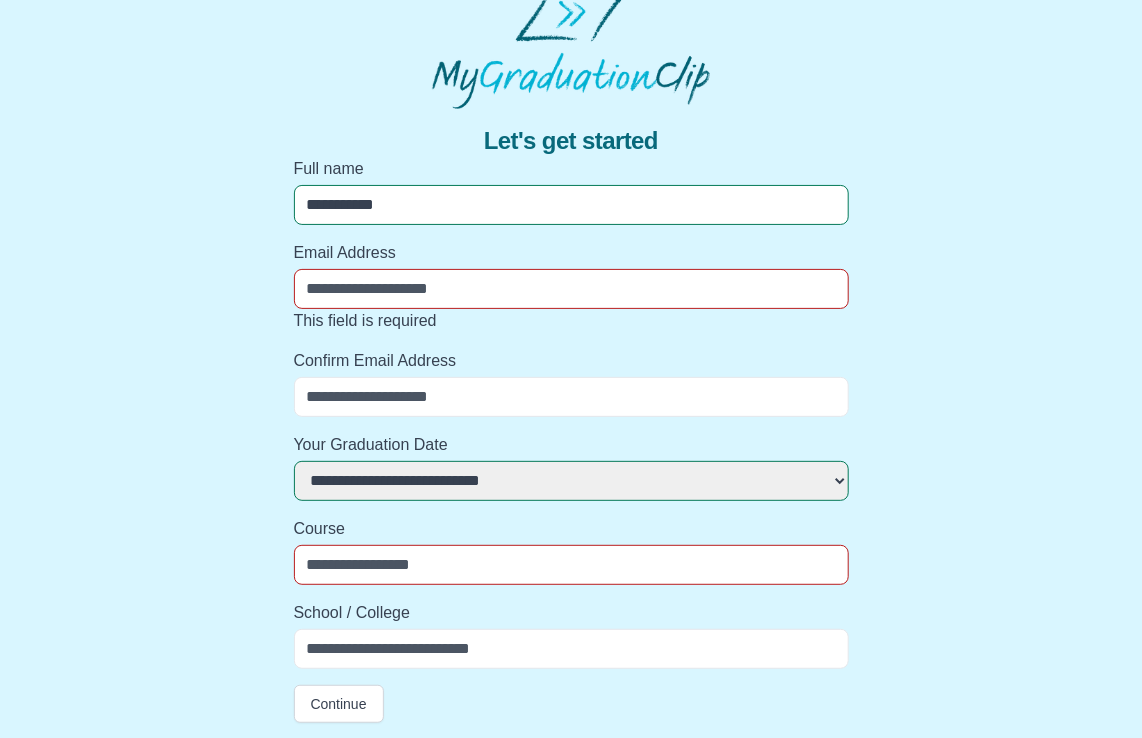 click on "School / College" at bounding box center [571, 649] 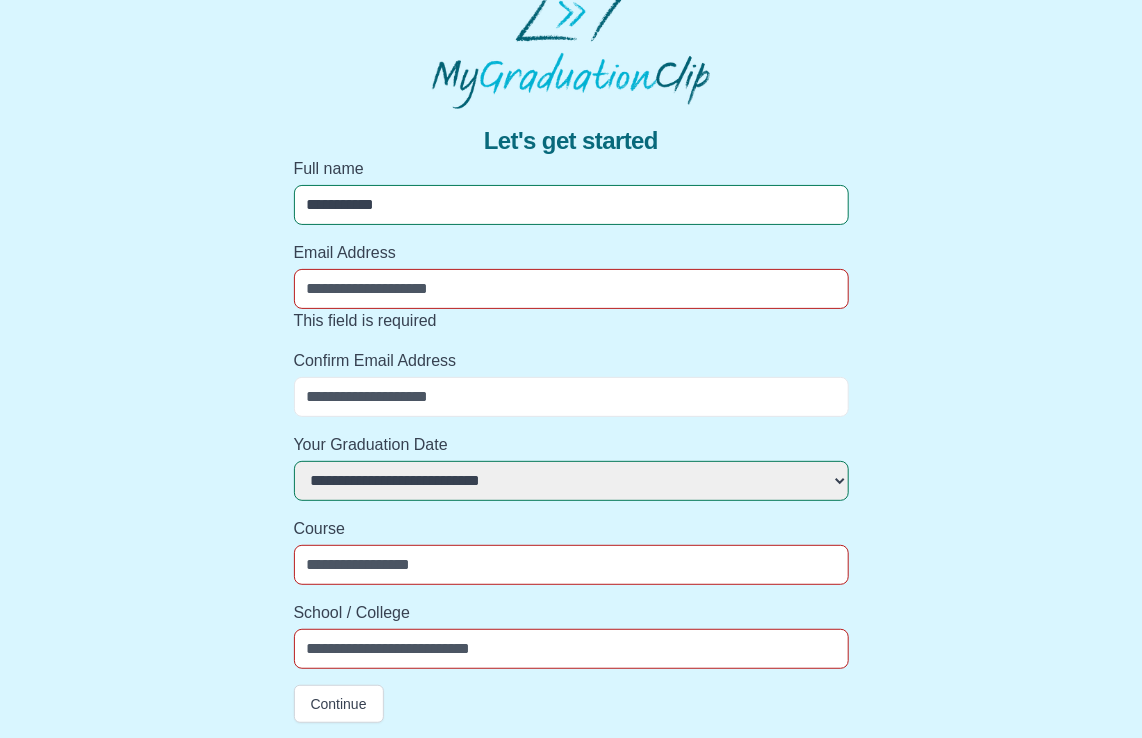 paste on "**********" 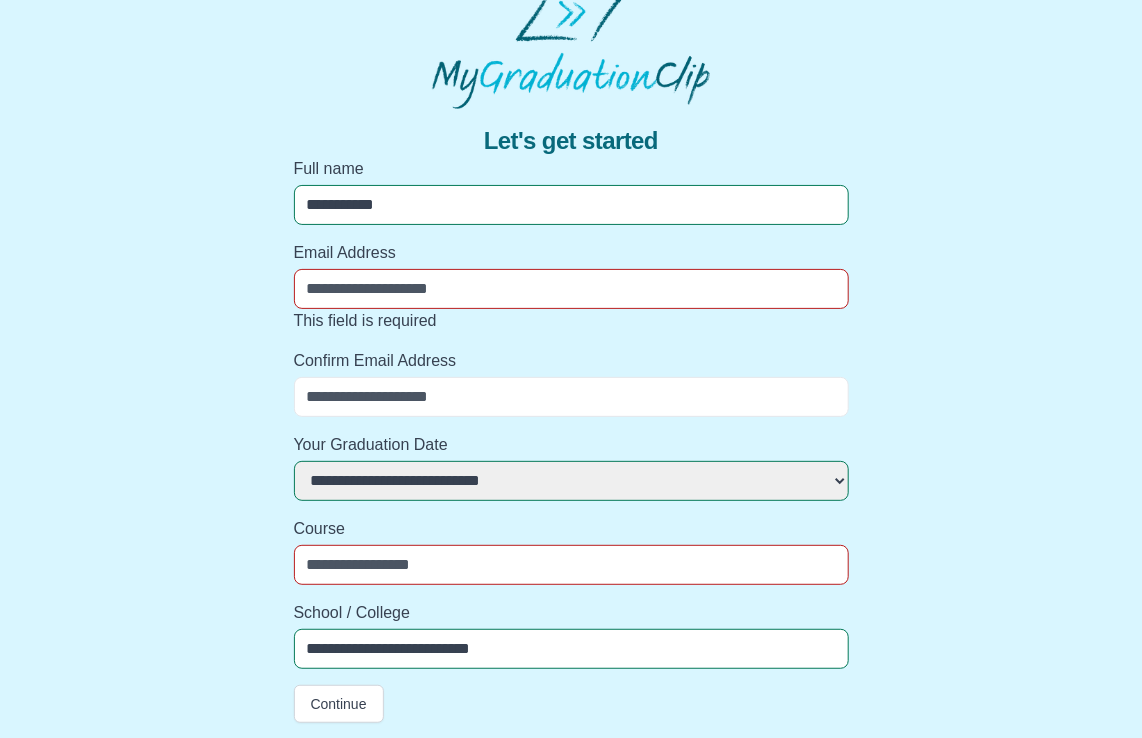 type on "**********" 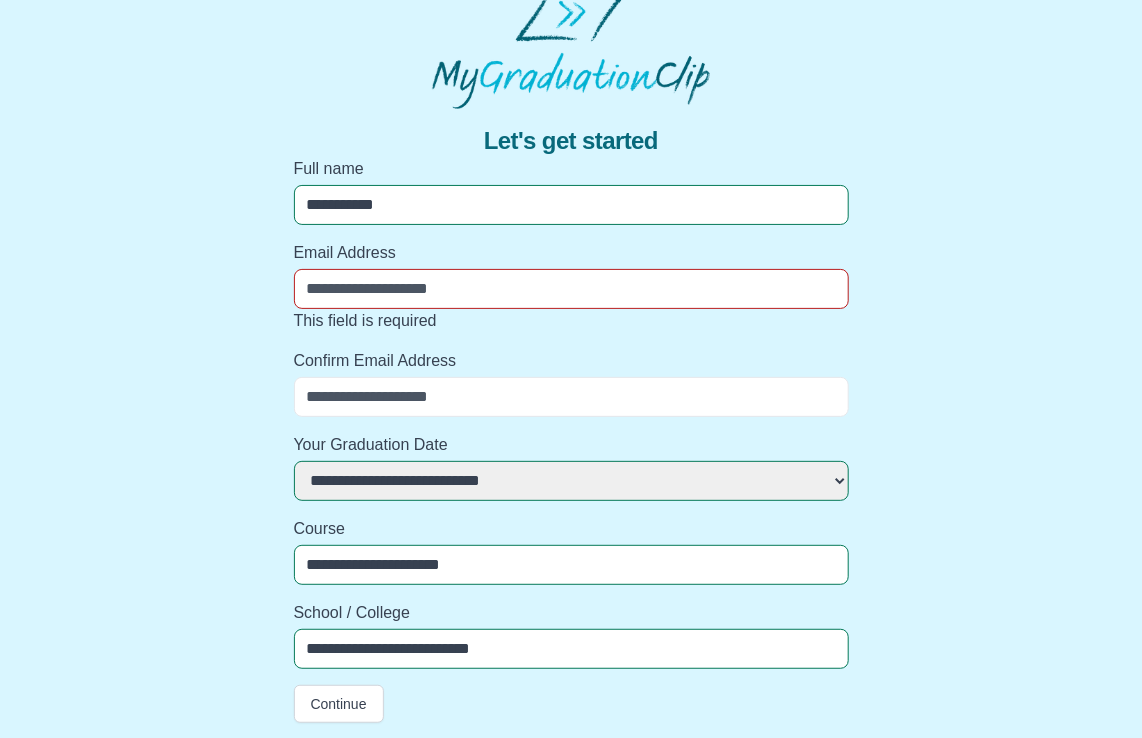 type on "**********" 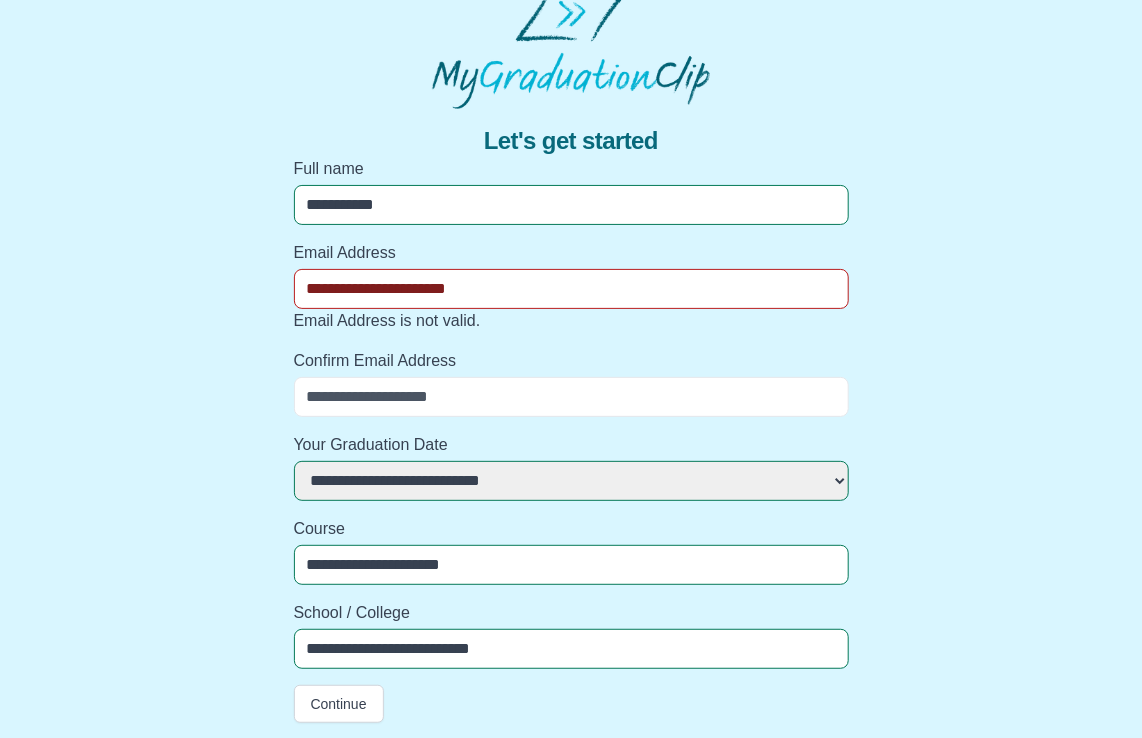 scroll, scrollTop: 4, scrollLeft: 0, axis: vertical 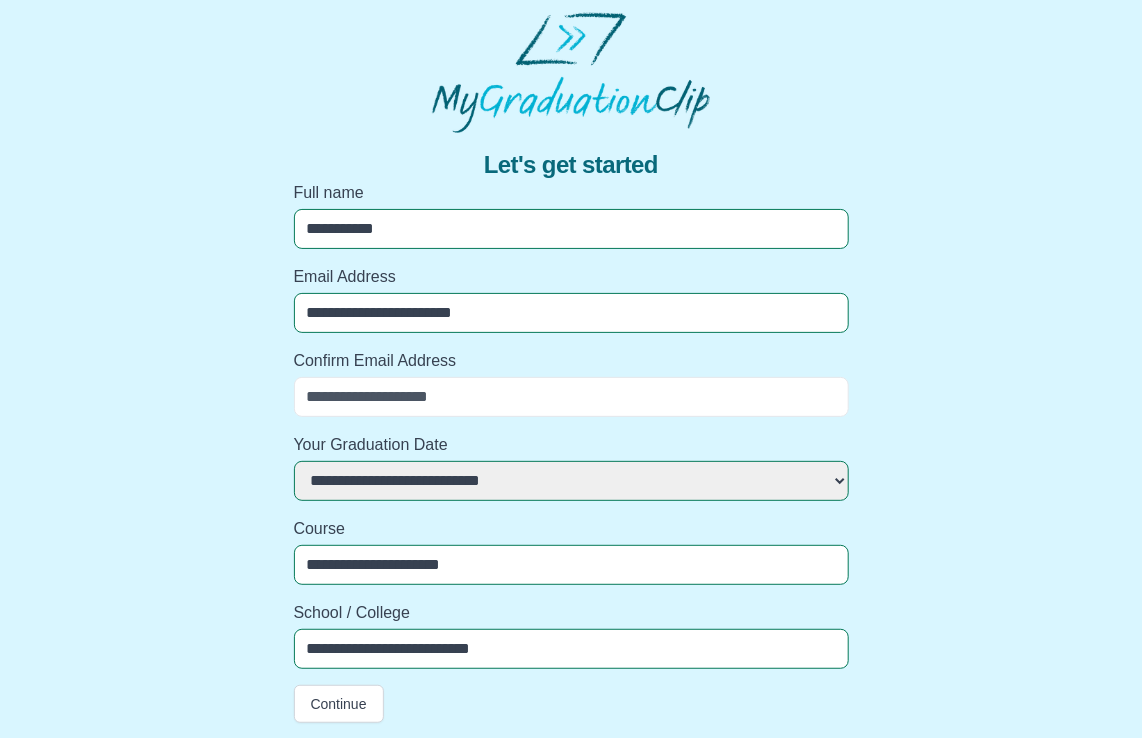 type on "**********" 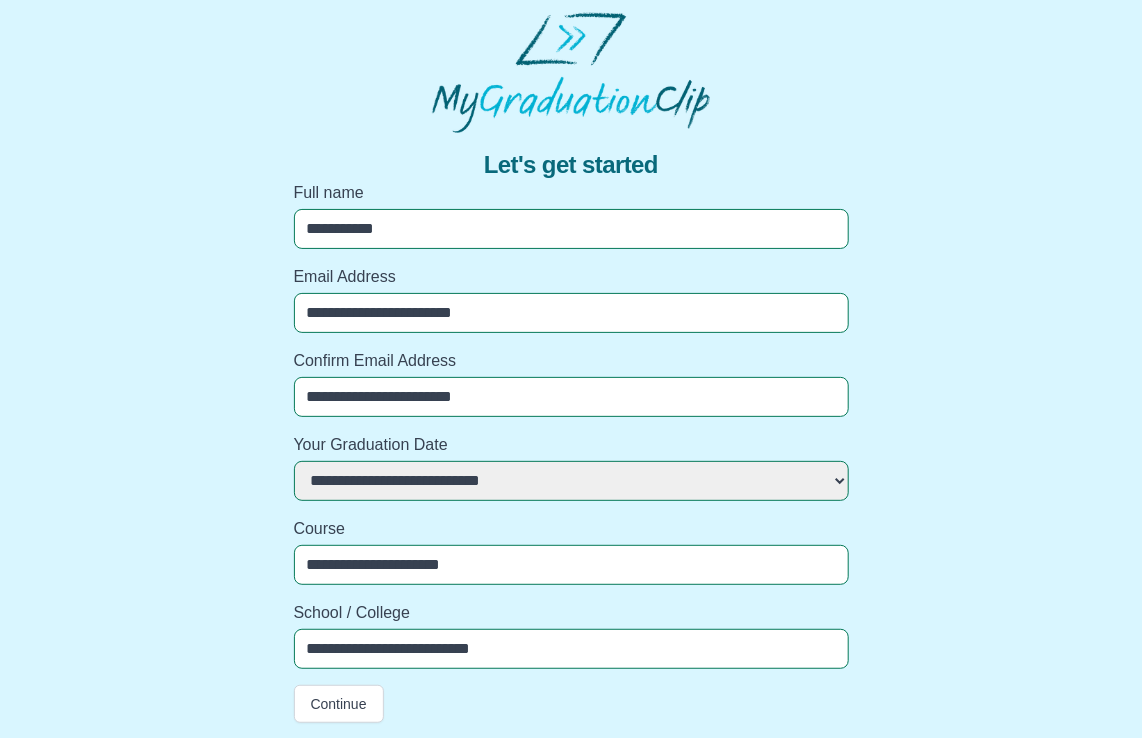 type on "**********" 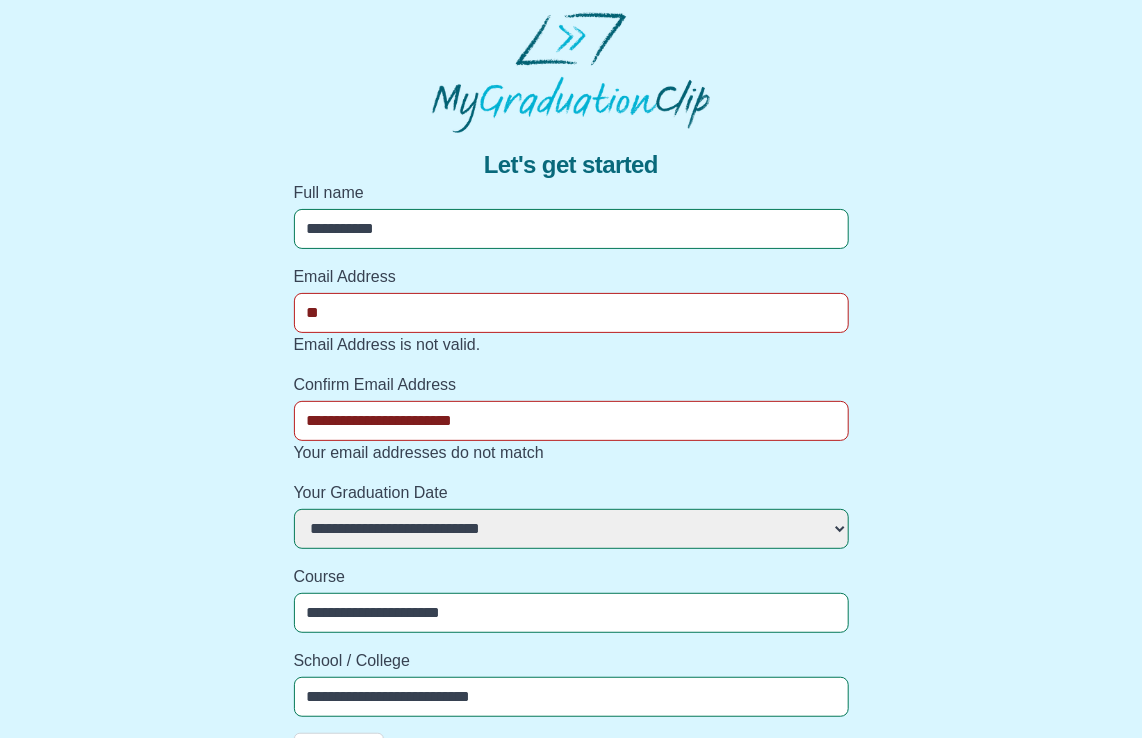 type on "**********" 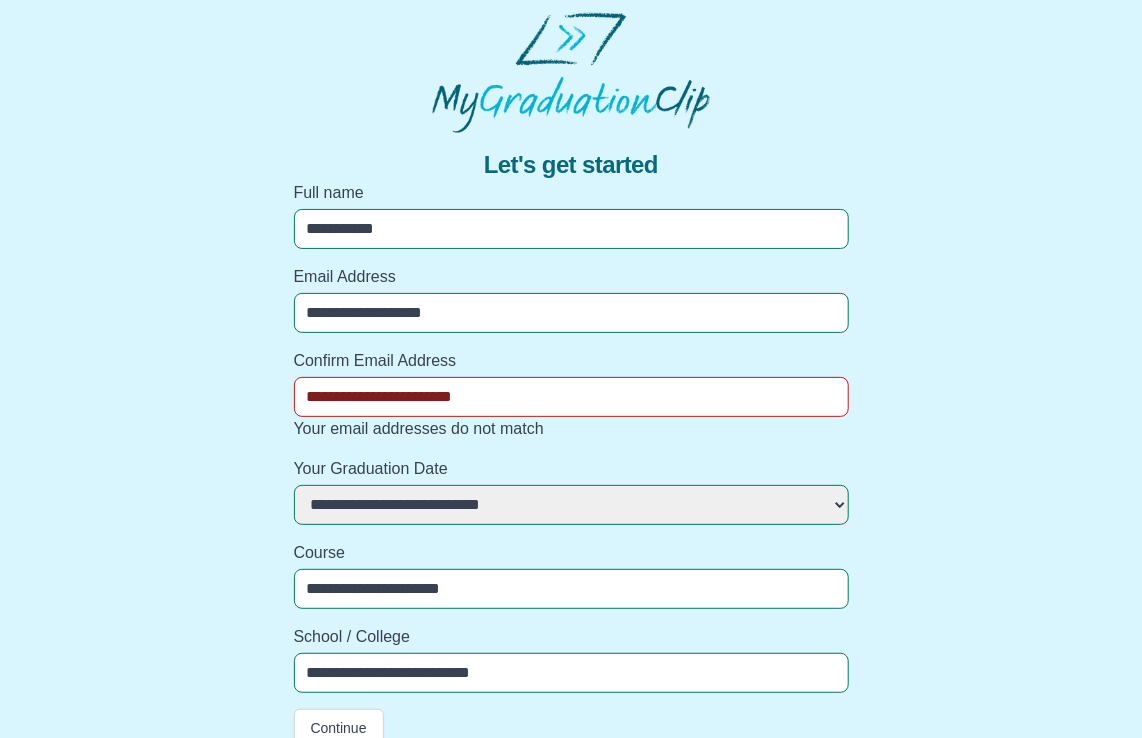 click on "**********" at bounding box center (571, 397) 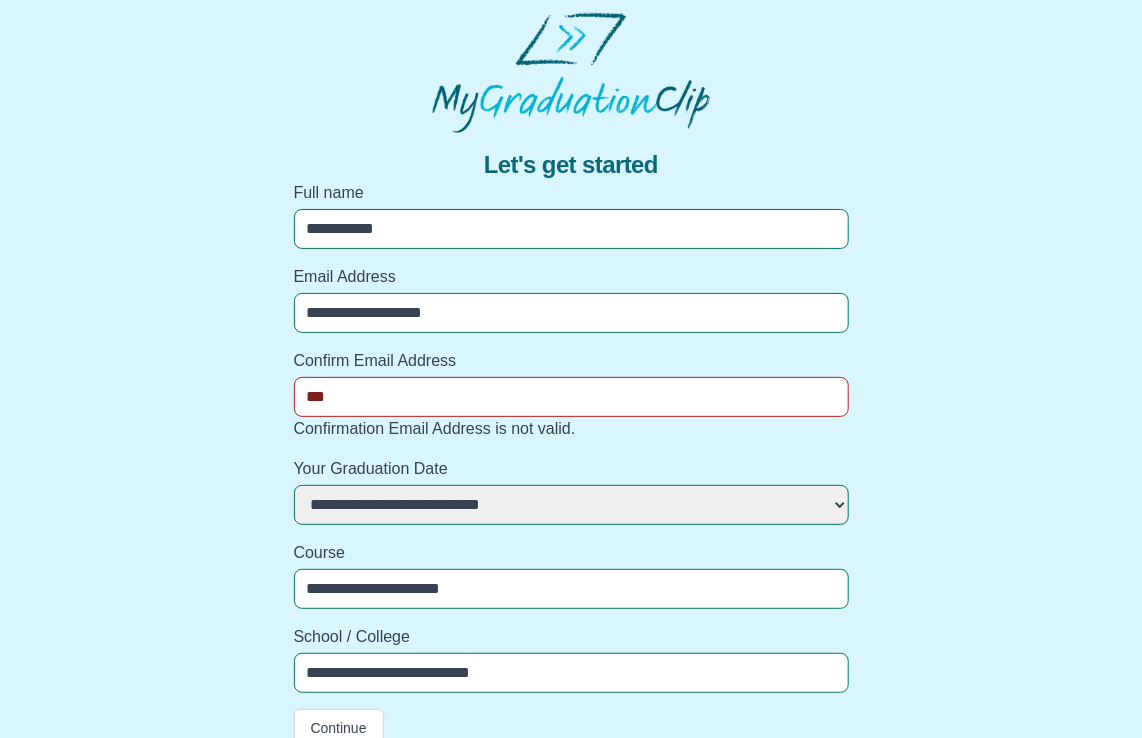 type on "**********" 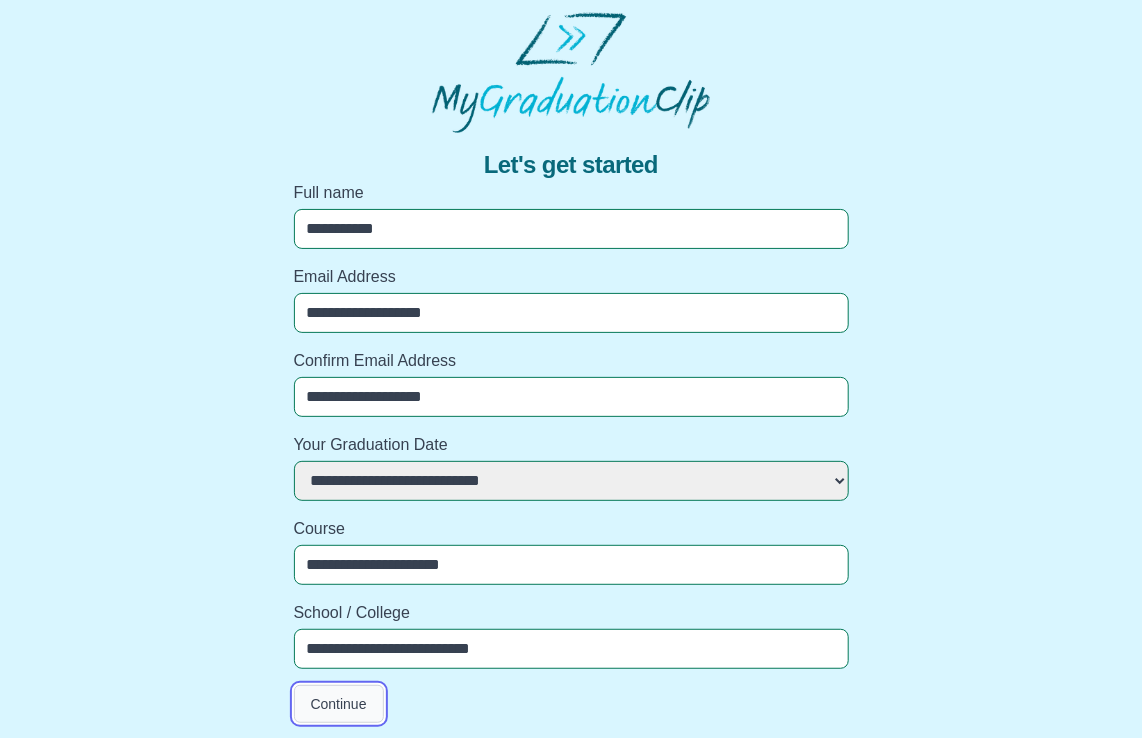 click on "Continue" at bounding box center [339, 704] 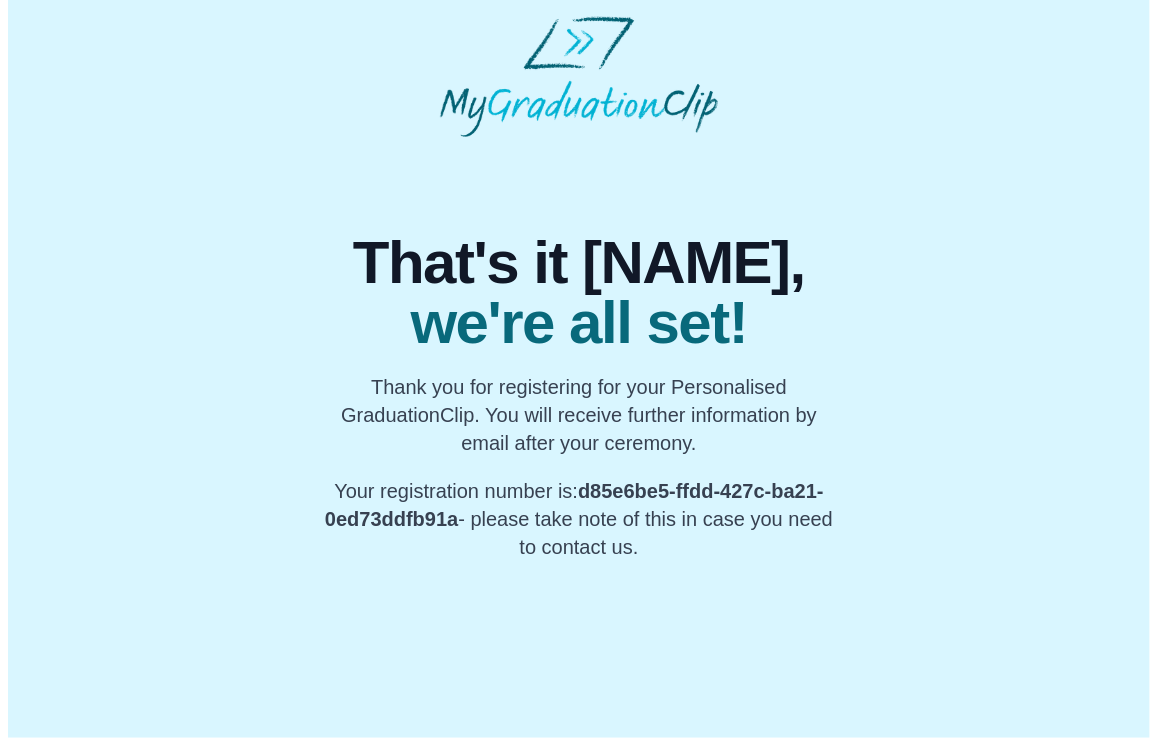 scroll, scrollTop: 0, scrollLeft: 0, axis: both 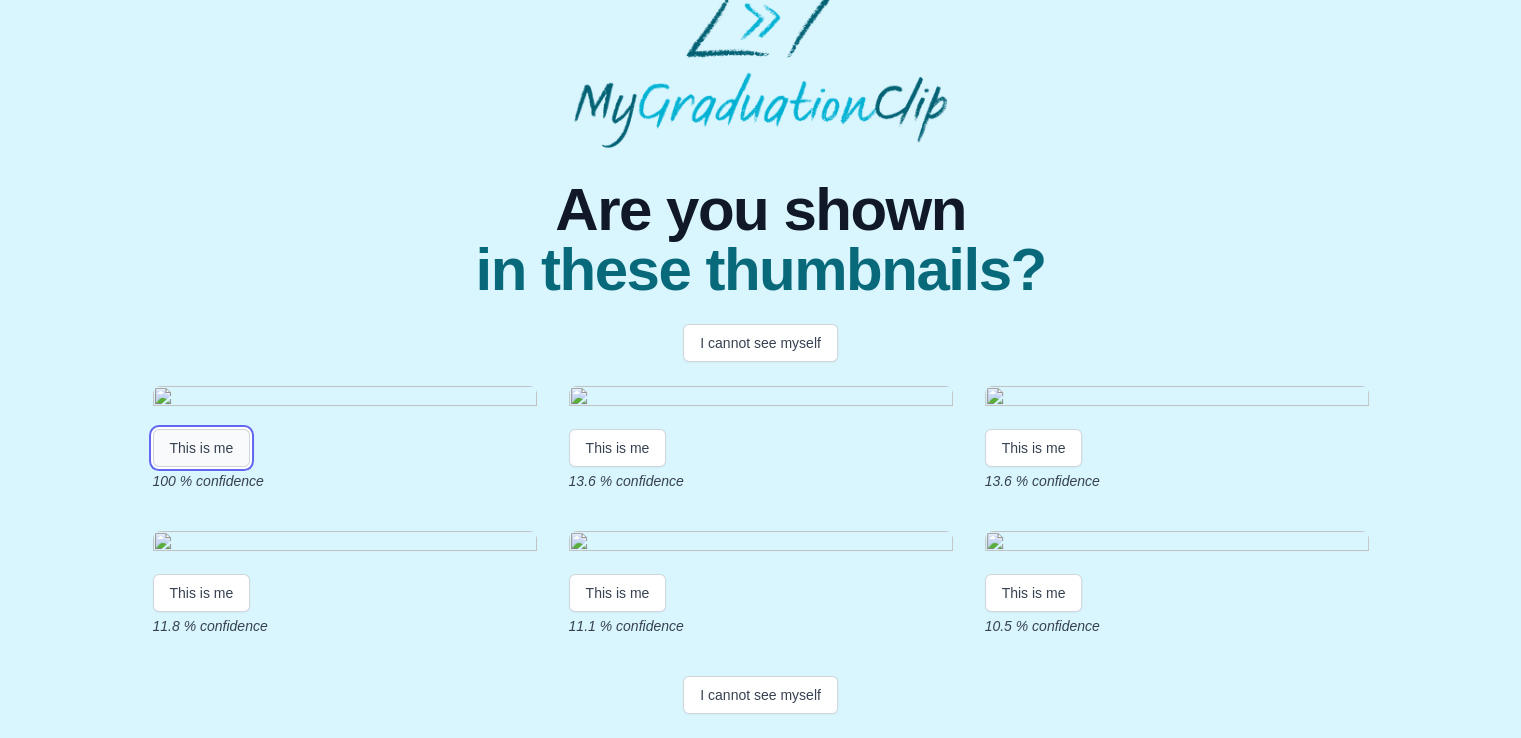 click on "This is me" at bounding box center (202, 448) 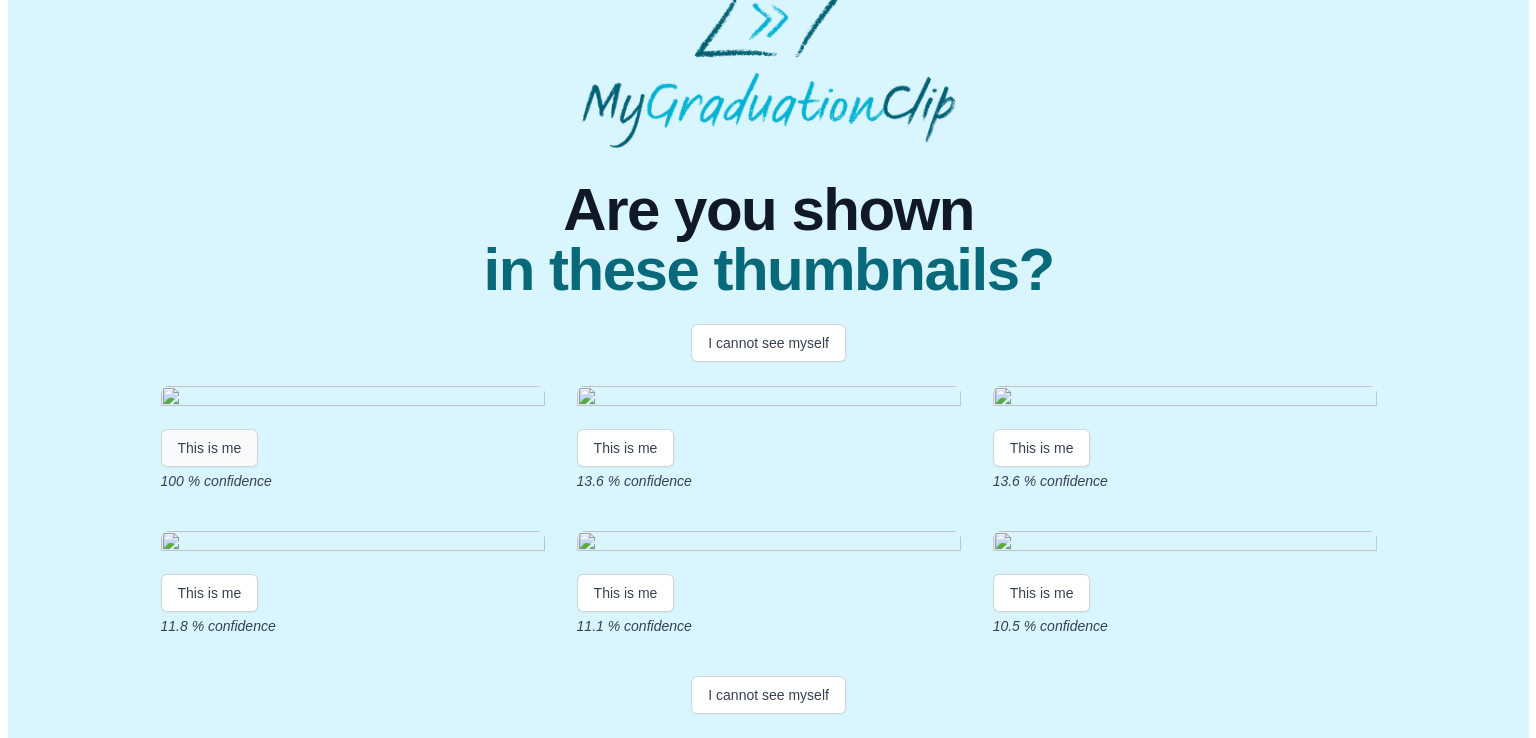 scroll, scrollTop: 0, scrollLeft: 0, axis: both 